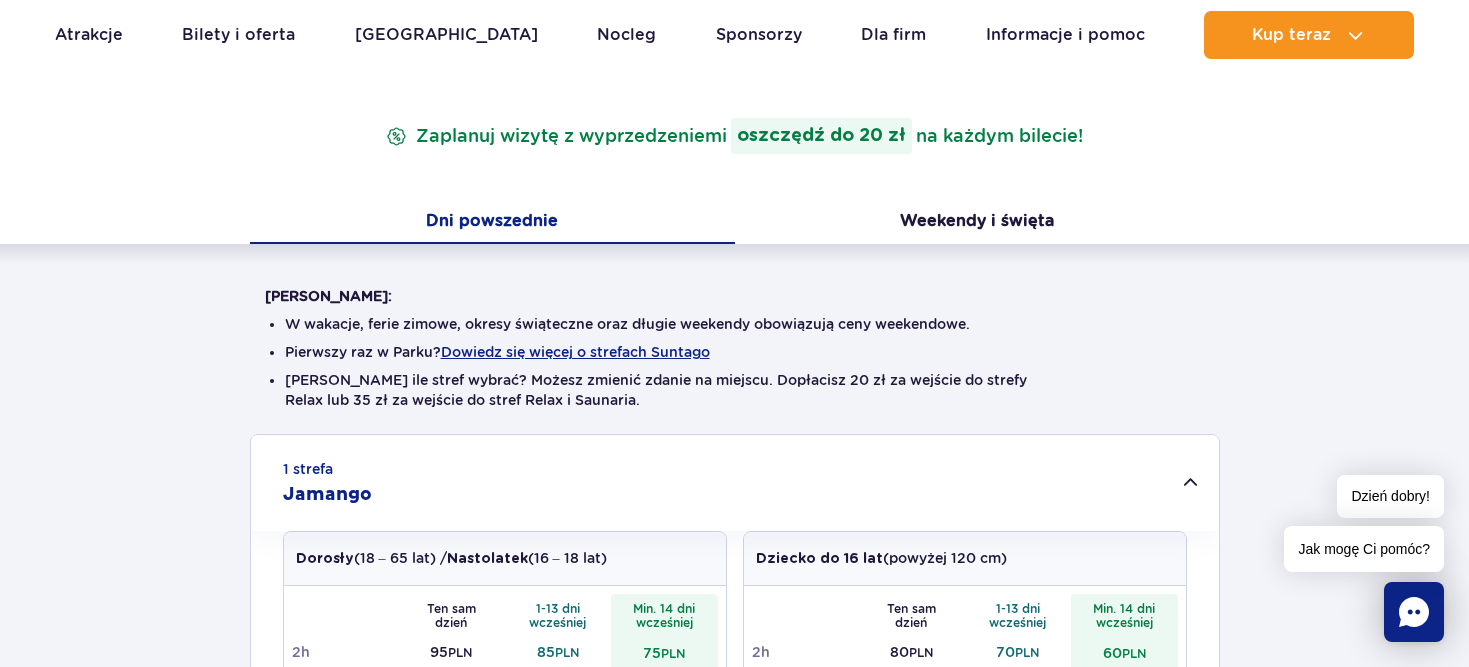 scroll, scrollTop: 0, scrollLeft: 0, axis: both 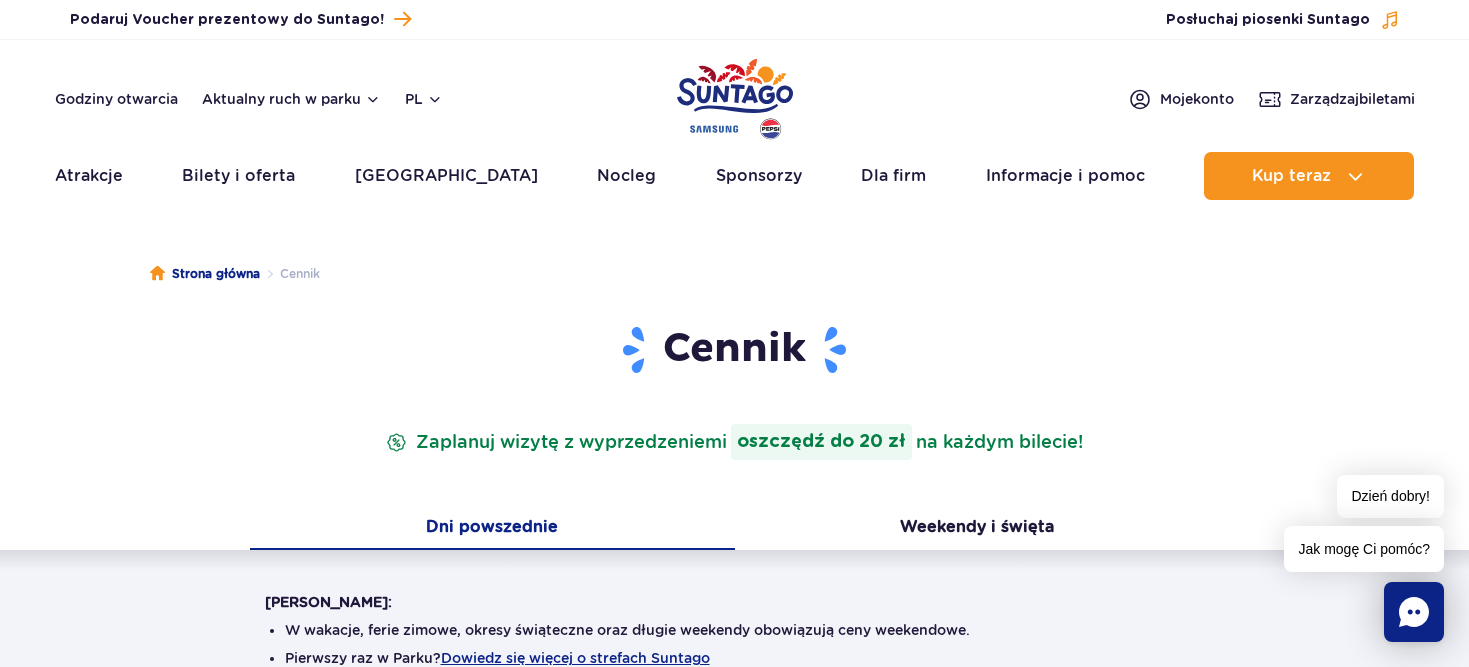 click at bounding box center (735, 99) 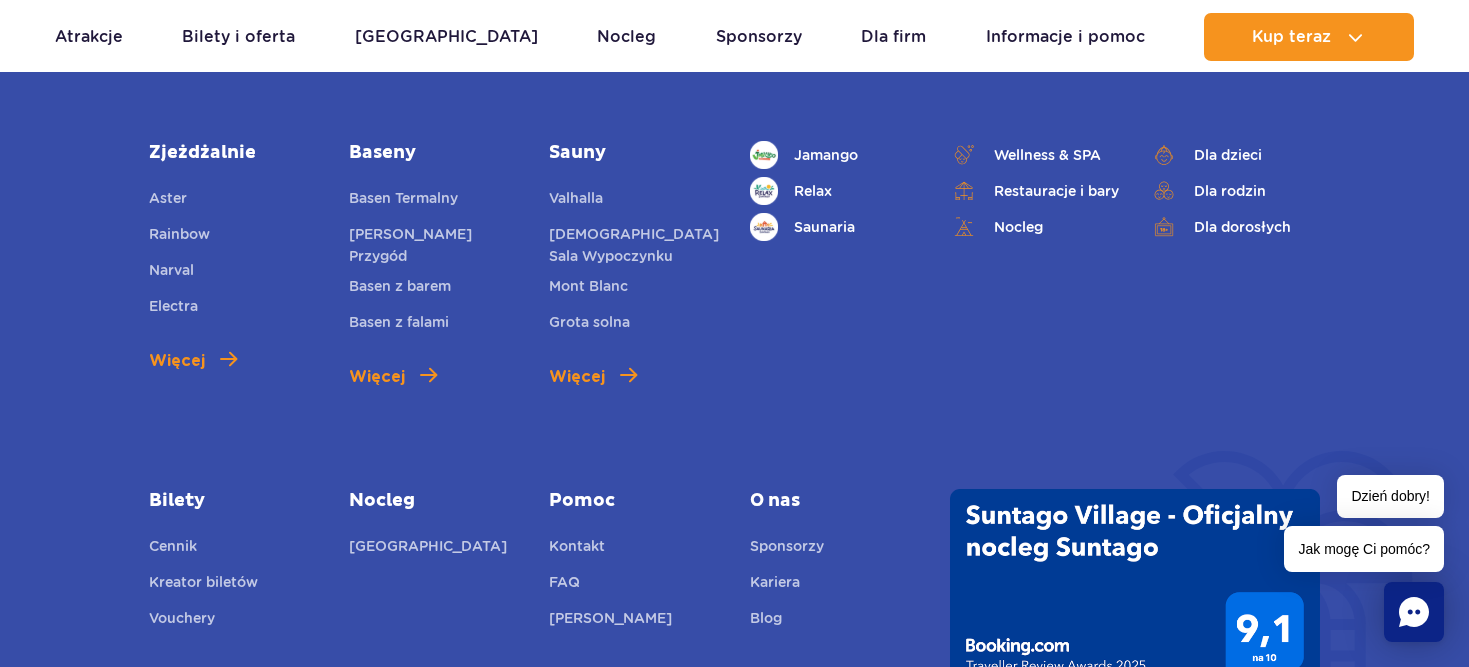 scroll, scrollTop: 7140, scrollLeft: 0, axis: vertical 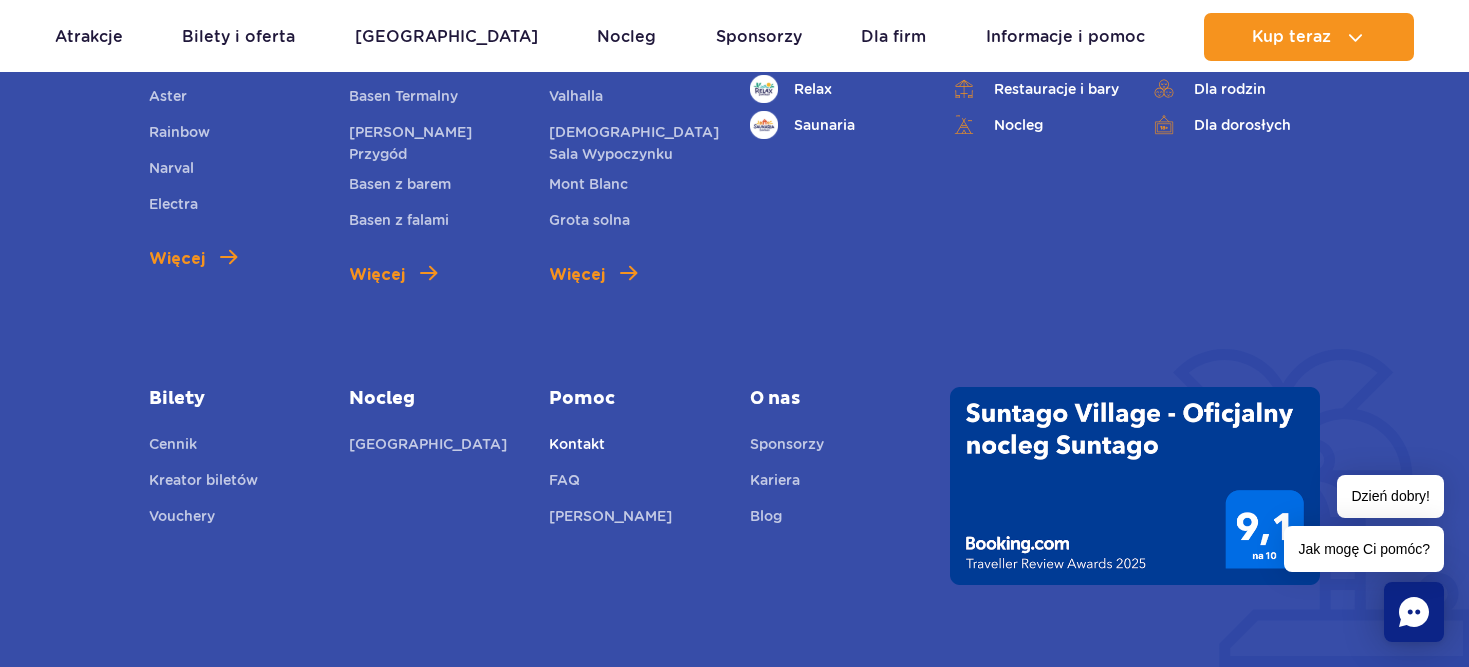 click on "Kontakt" at bounding box center [577, 447] 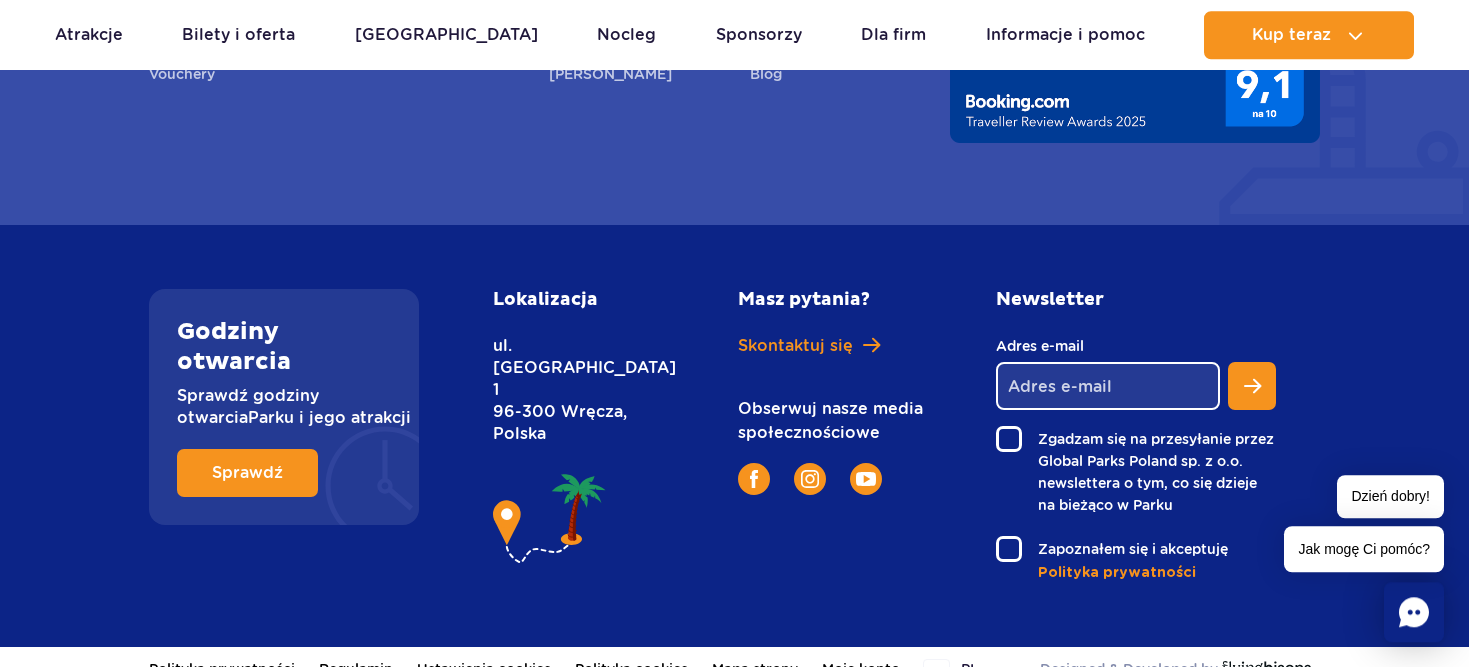 scroll, scrollTop: 1493, scrollLeft: 0, axis: vertical 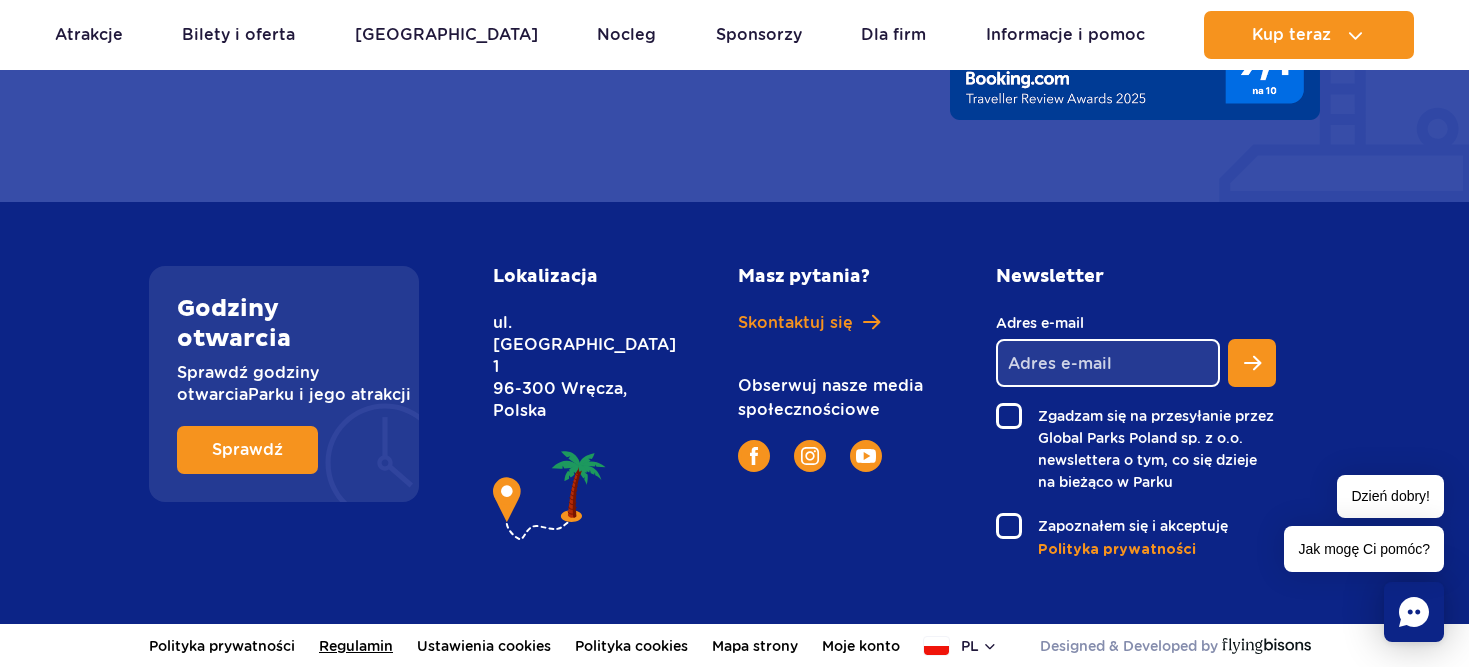 click on "Regulamin" at bounding box center [356, 646] 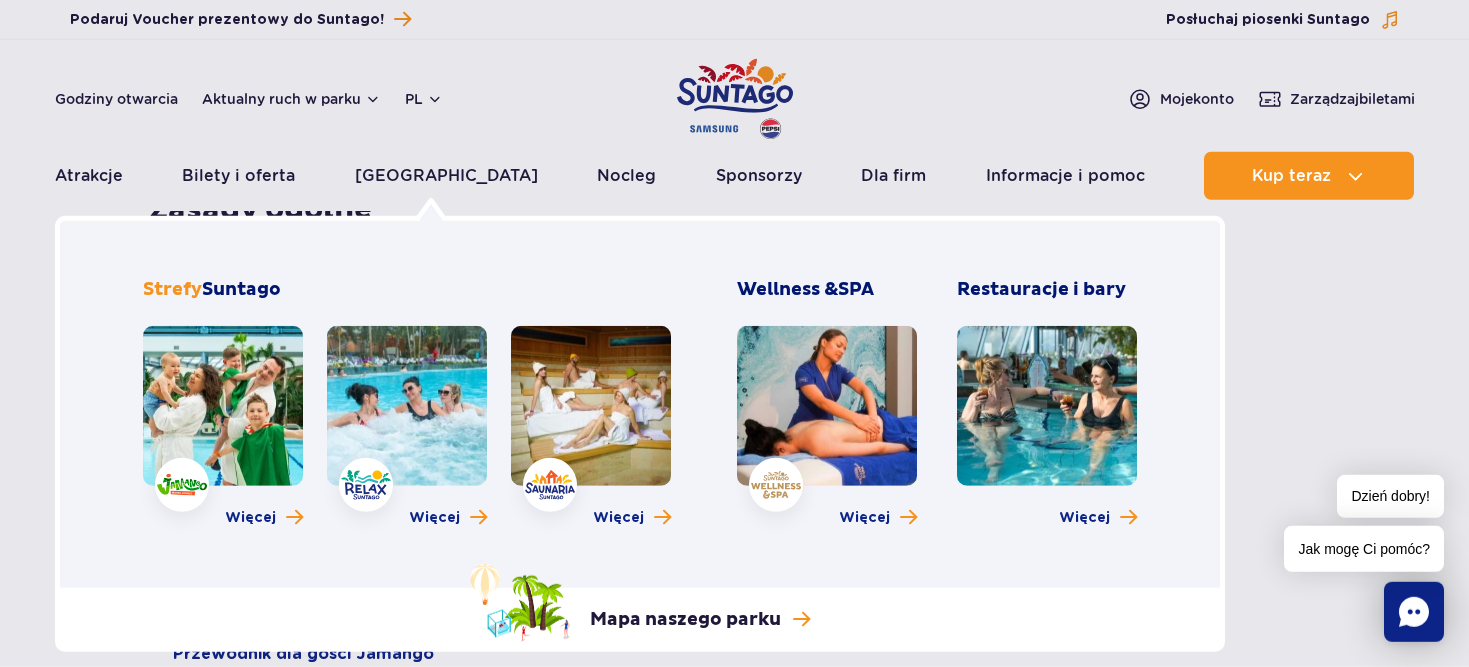 scroll, scrollTop: 306, scrollLeft: 0, axis: vertical 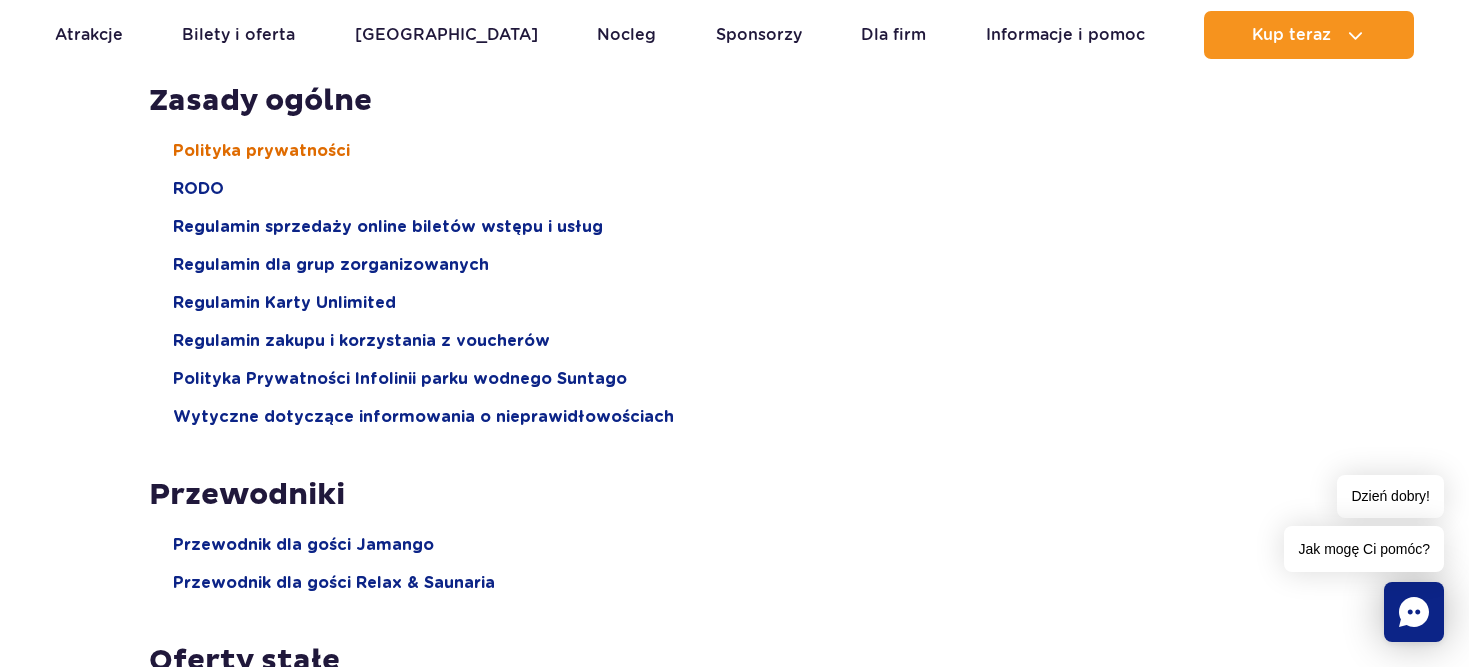 click on "Polityka prywatności" at bounding box center (261, 151) 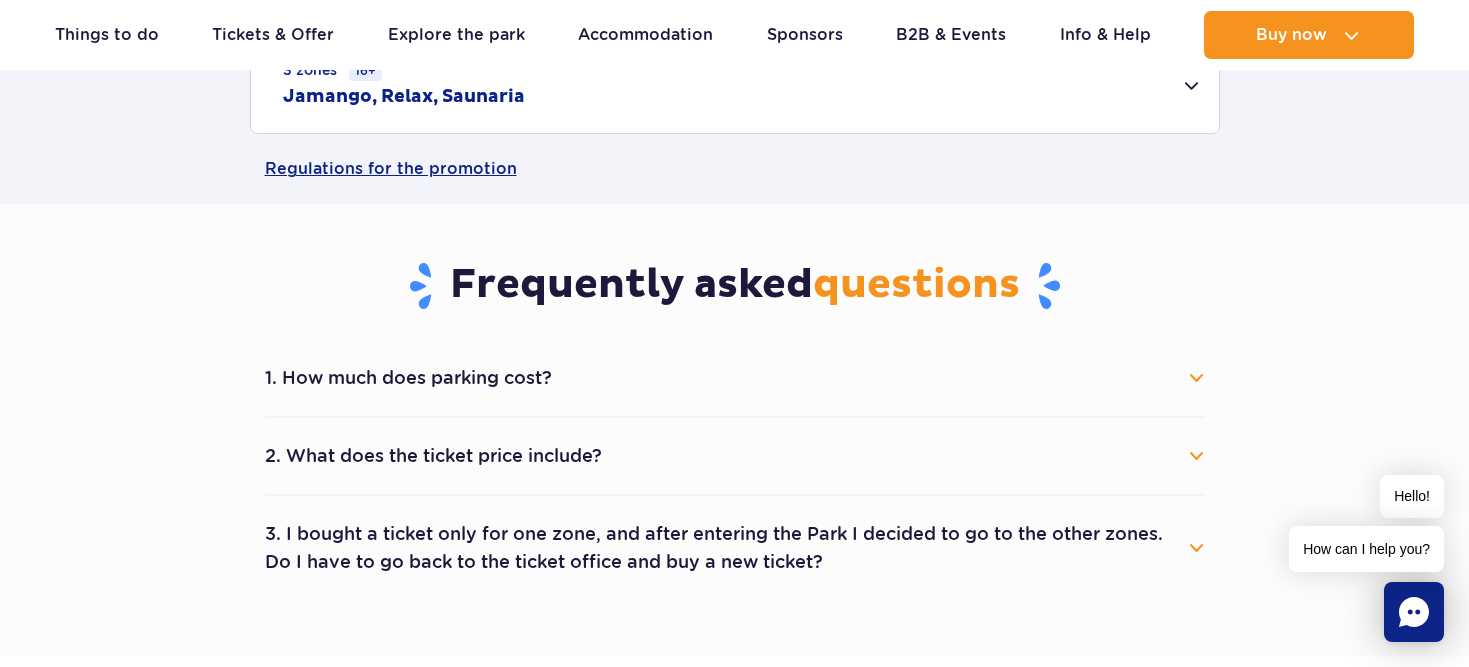 scroll, scrollTop: 408, scrollLeft: 0, axis: vertical 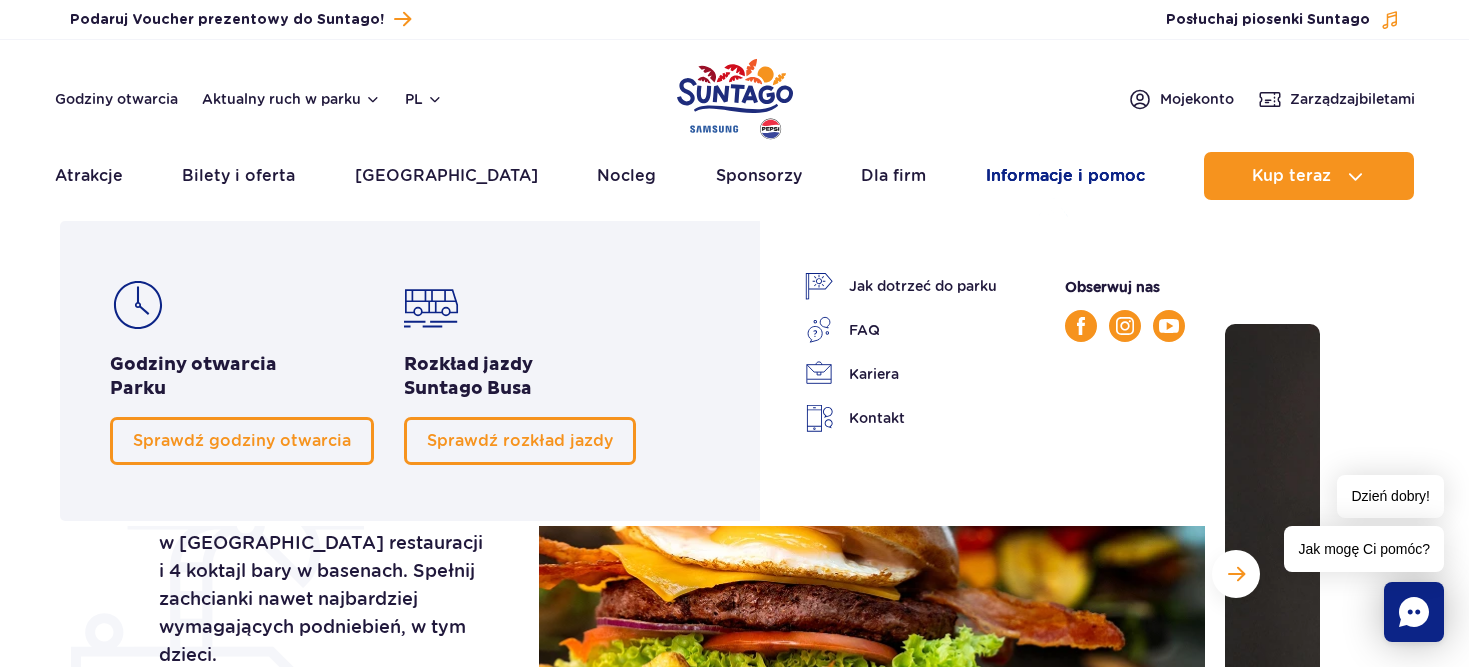 click on "Informacje i pomoc" at bounding box center (1065, 176) 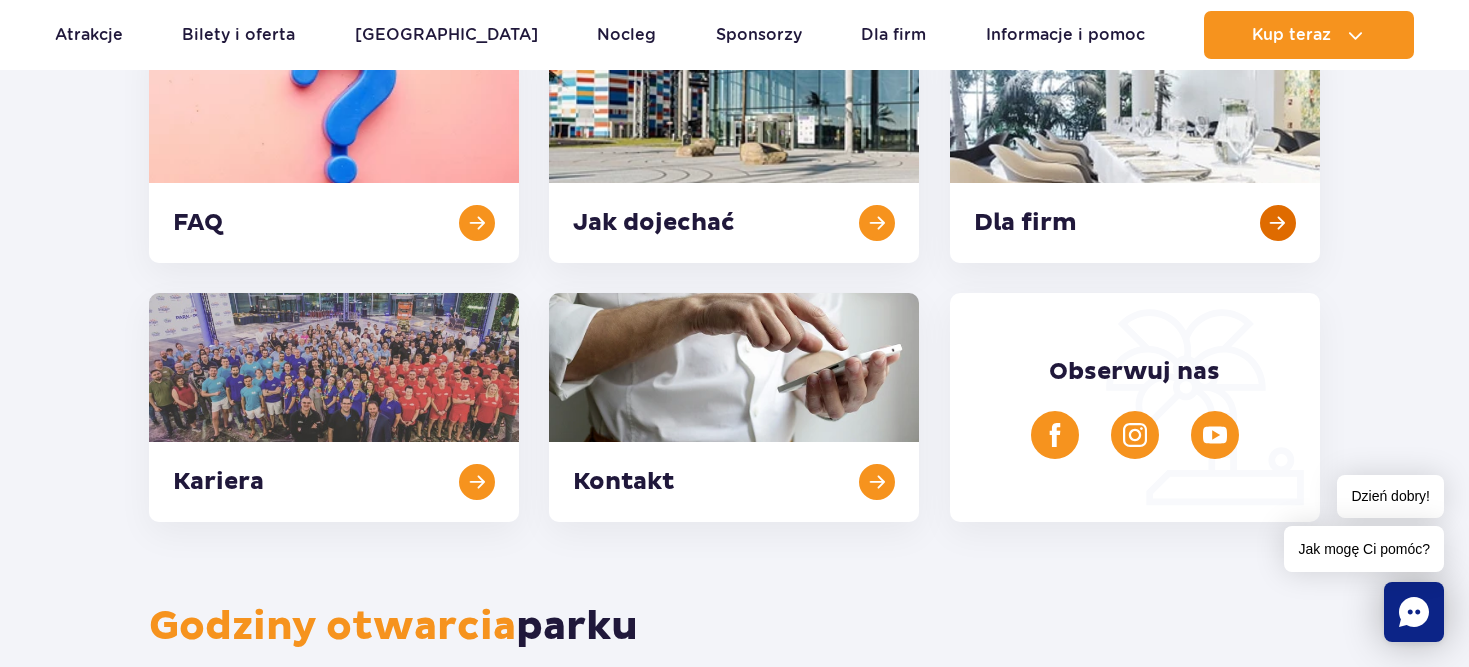 scroll, scrollTop: 306, scrollLeft: 0, axis: vertical 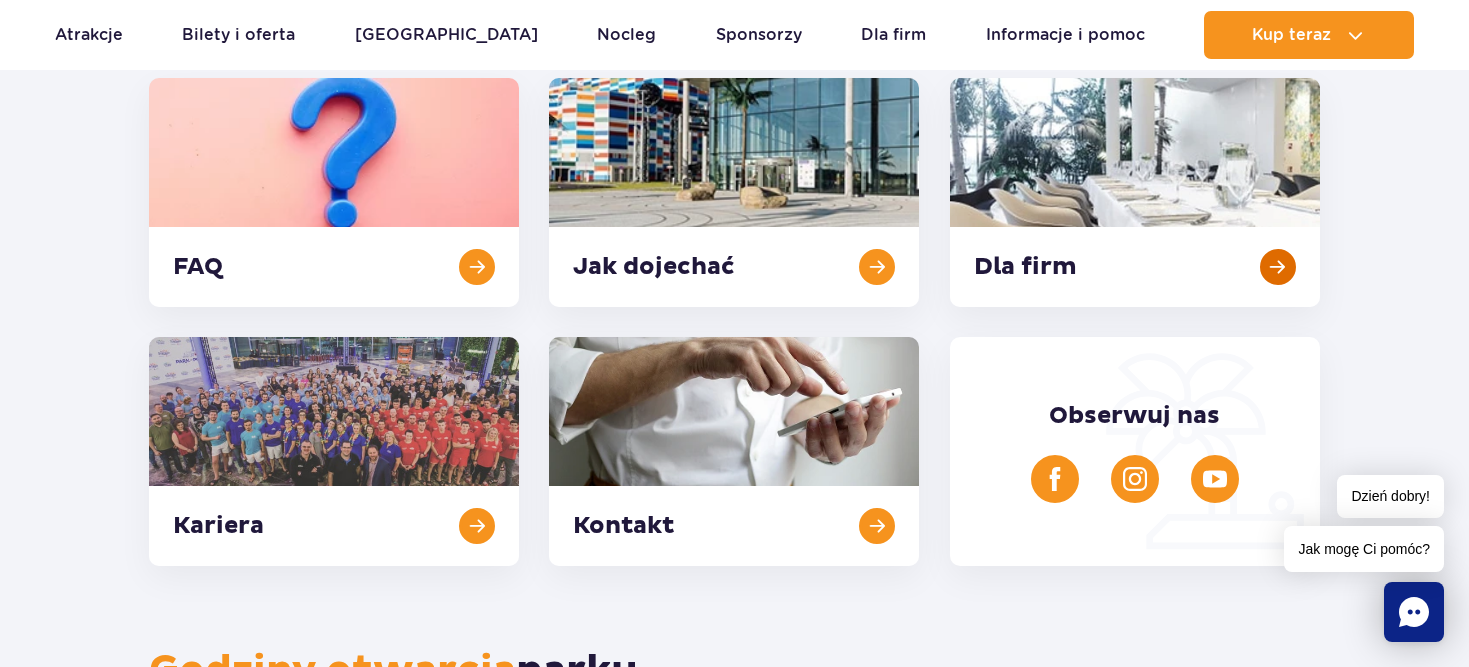 click at bounding box center (1135, 192) 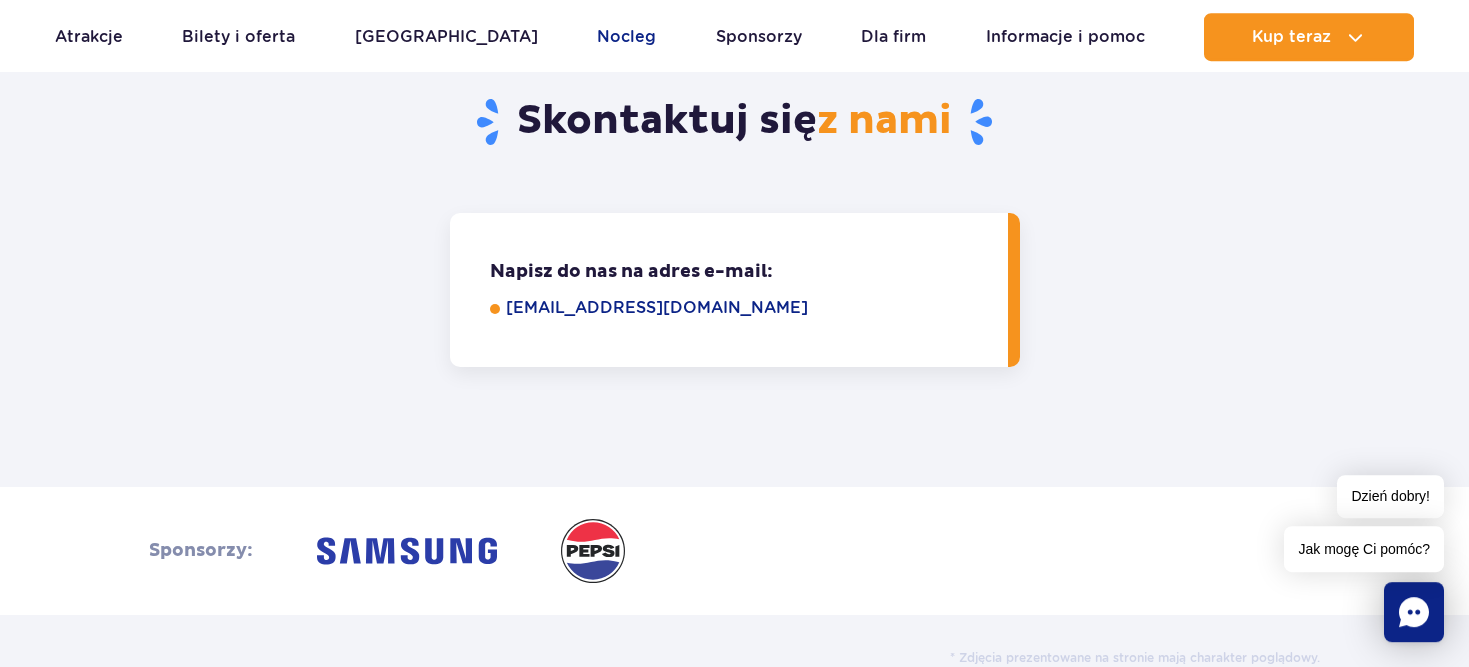 scroll, scrollTop: 1790, scrollLeft: 0, axis: vertical 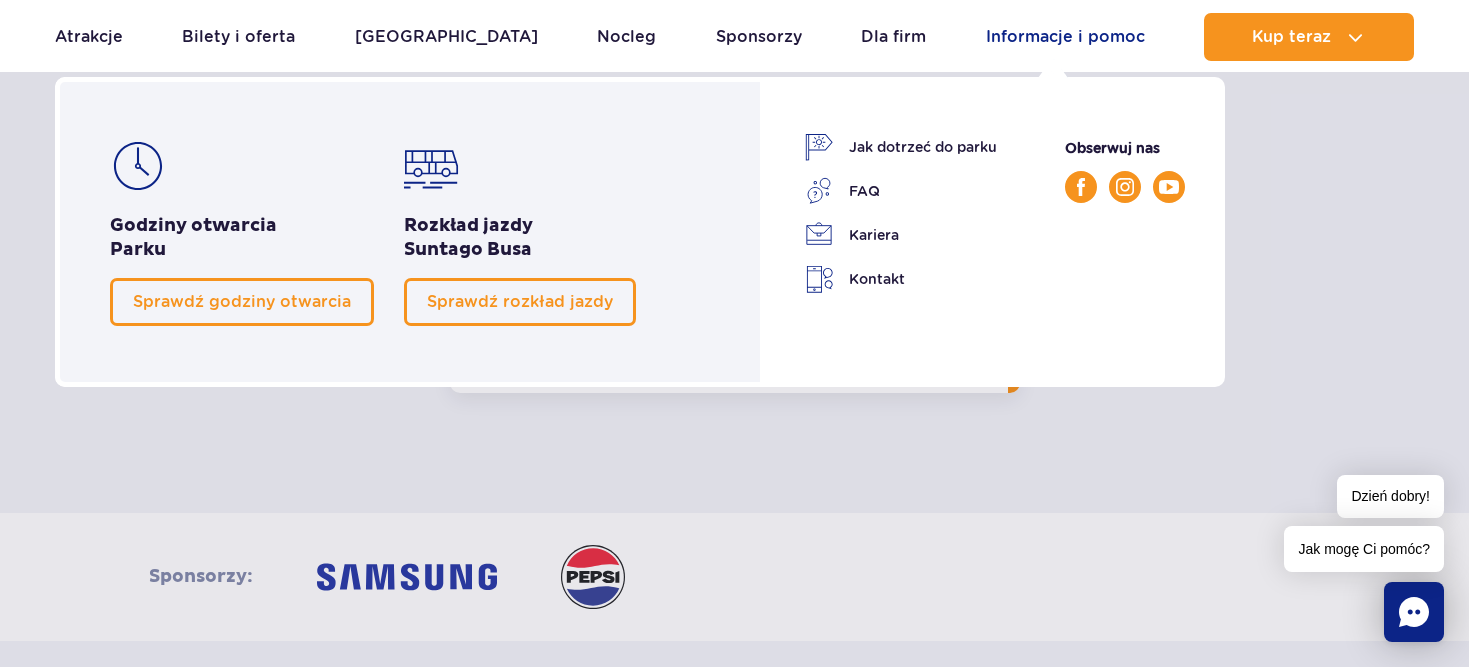 click on "Informacje i pomoc" at bounding box center [1065, 37] 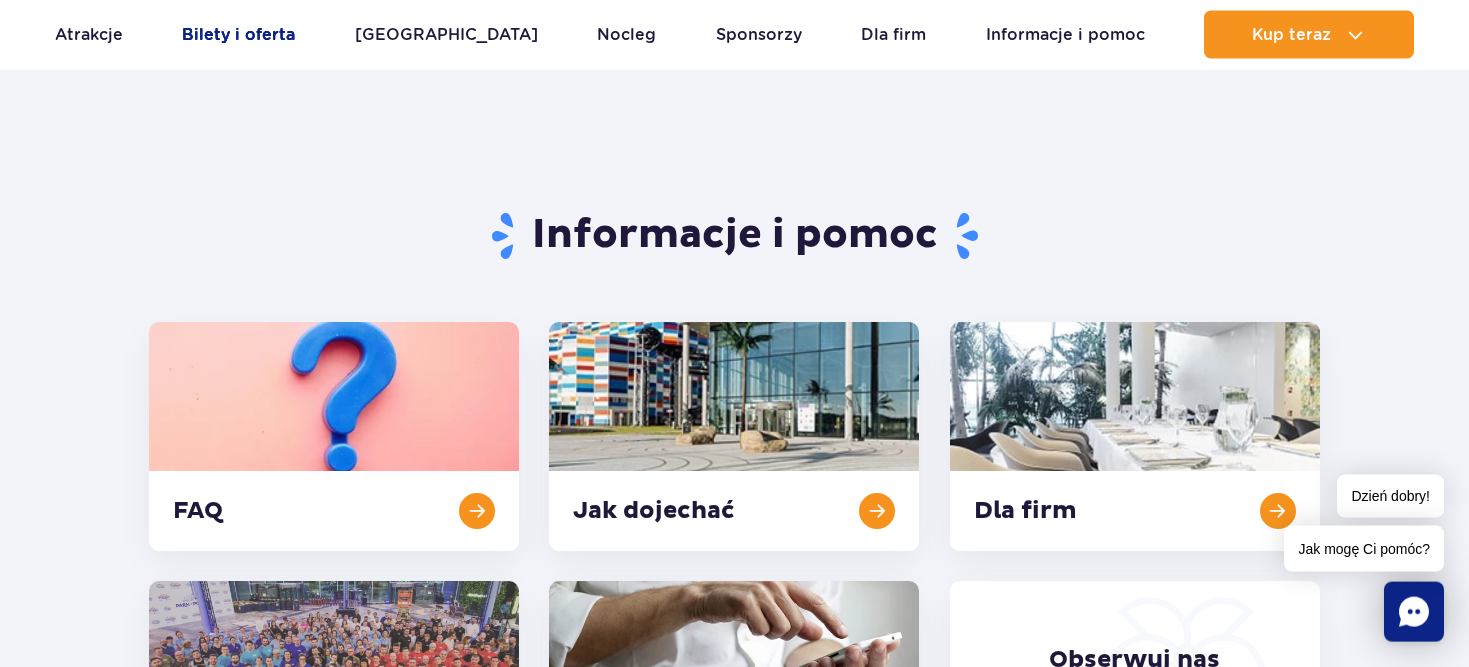 scroll, scrollTop: 102, scrollLeft: 0, axis: vertical 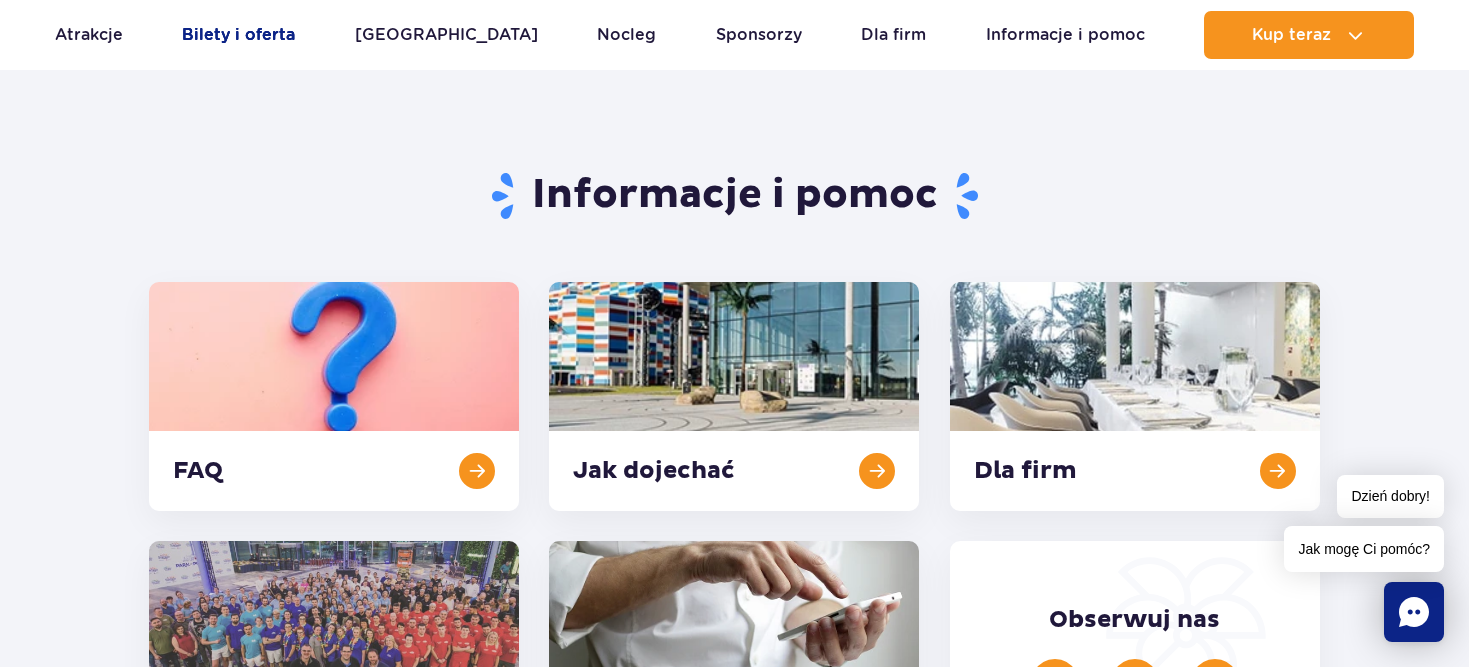 click on "Bilety i oferta" at bounding box center [238, 35] 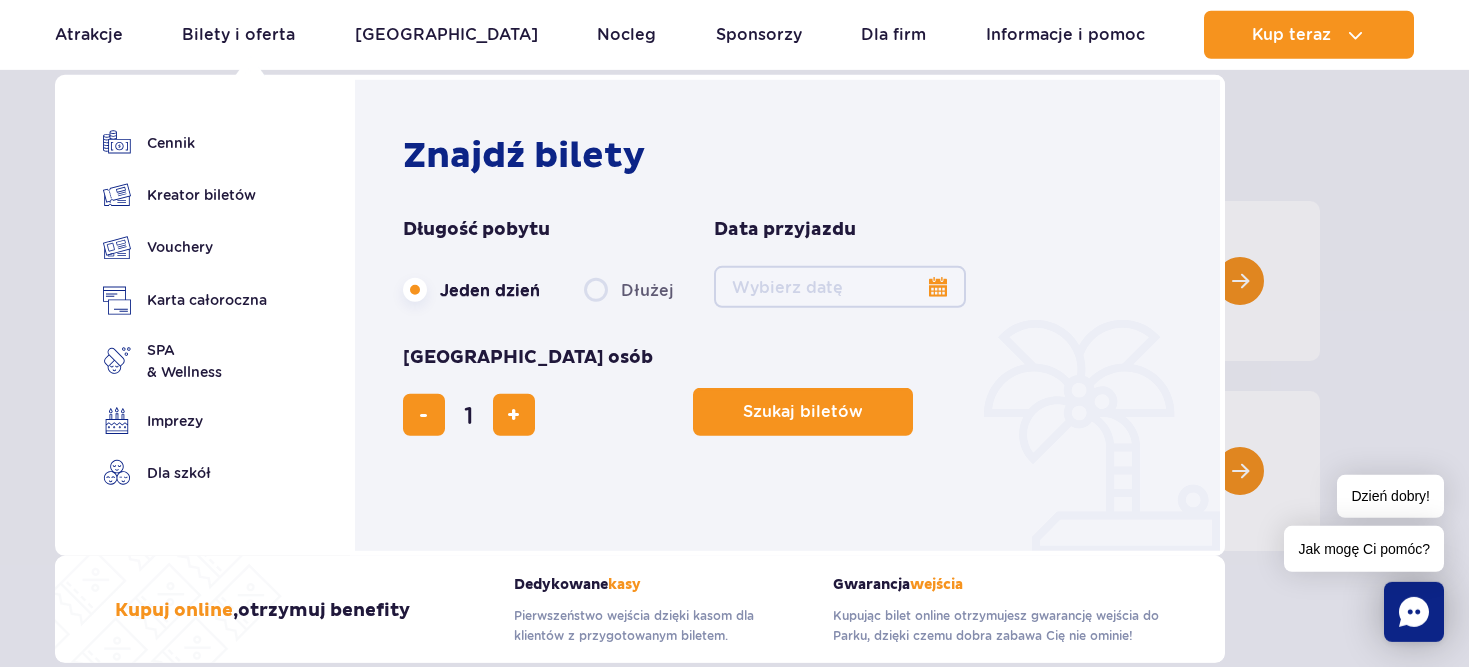 scroll, scrollTop: 204, scrollLeft: 0, axis: vertical 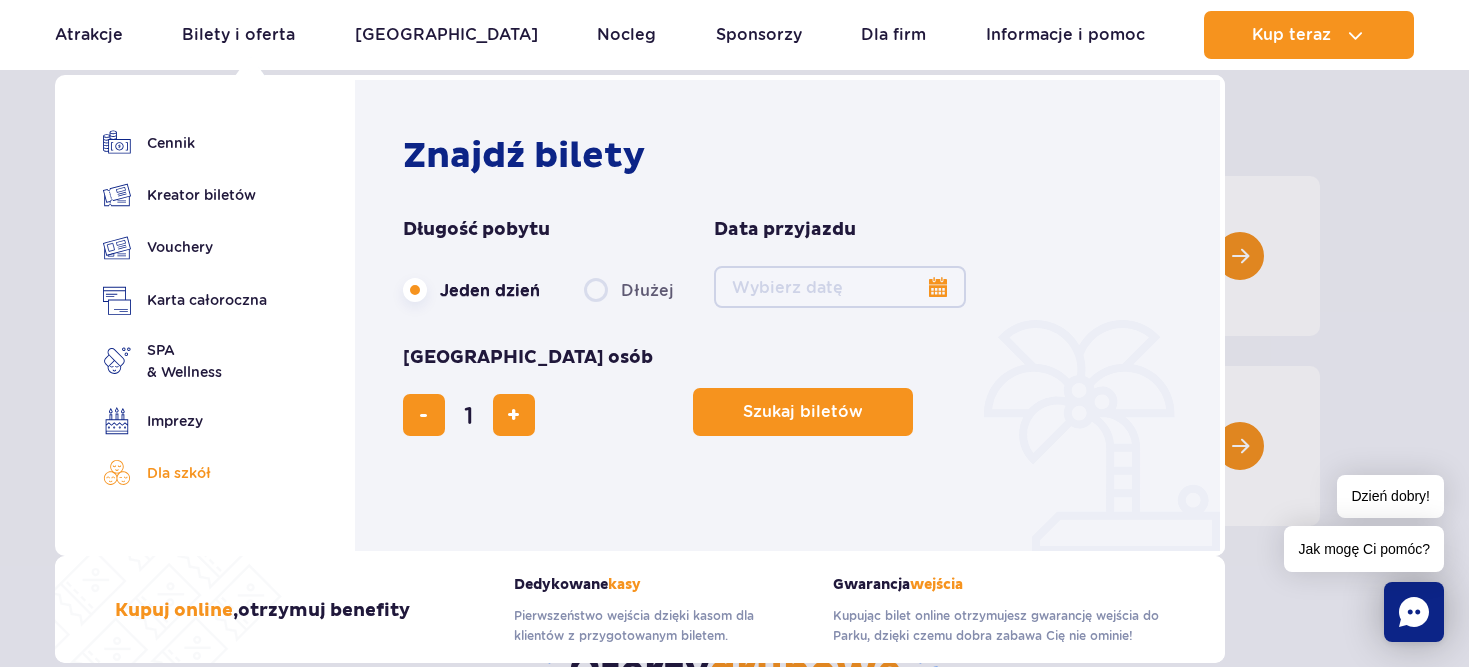 click on "Dla szkół" at bounding box center (185, 473) 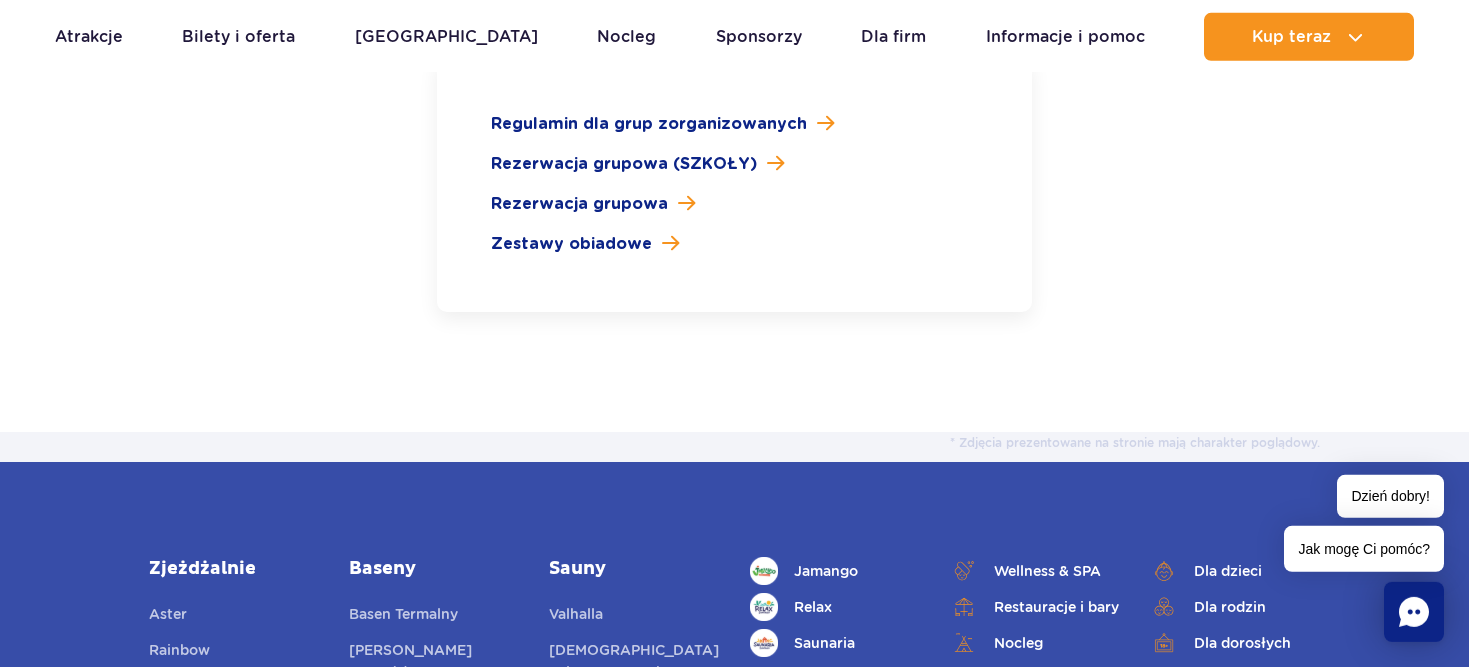 scroll, scrollTop: 3162, scrollLeft: 0, axis: vertical 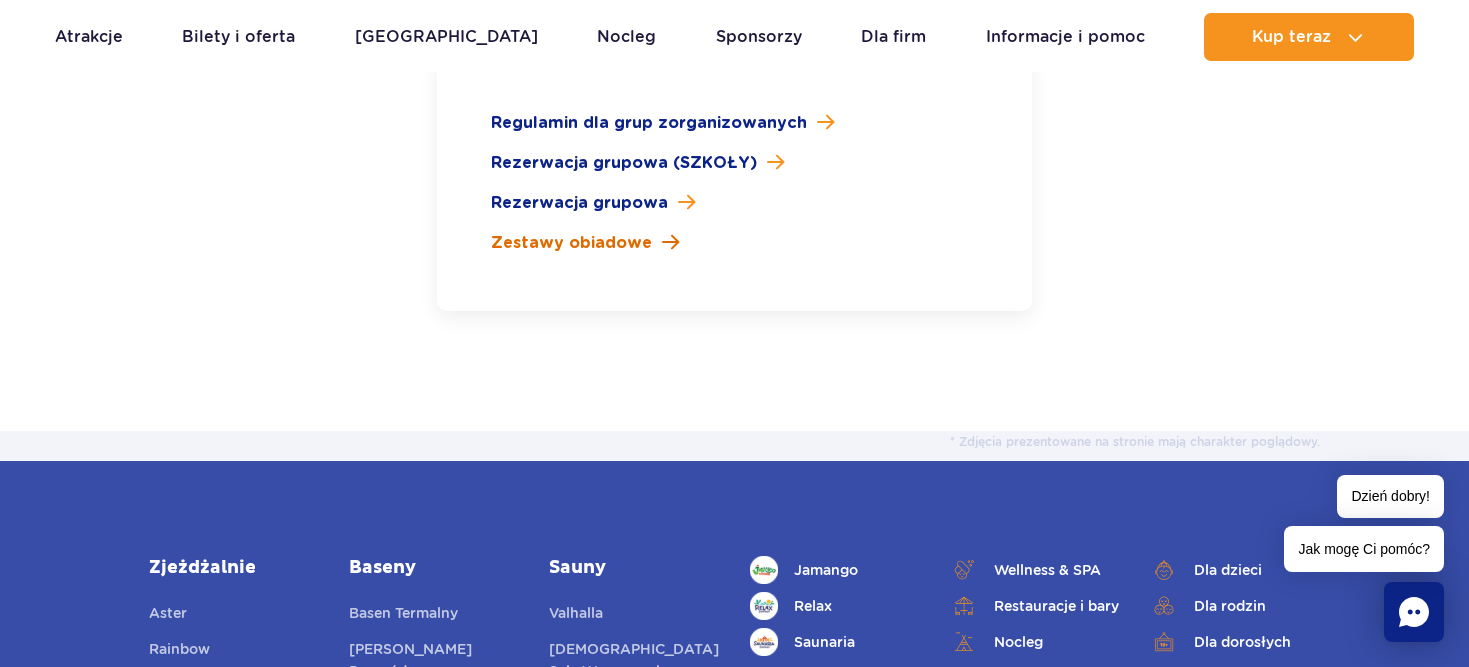 click on "Zestawy obiadowe" at bounding box center (571, 243) 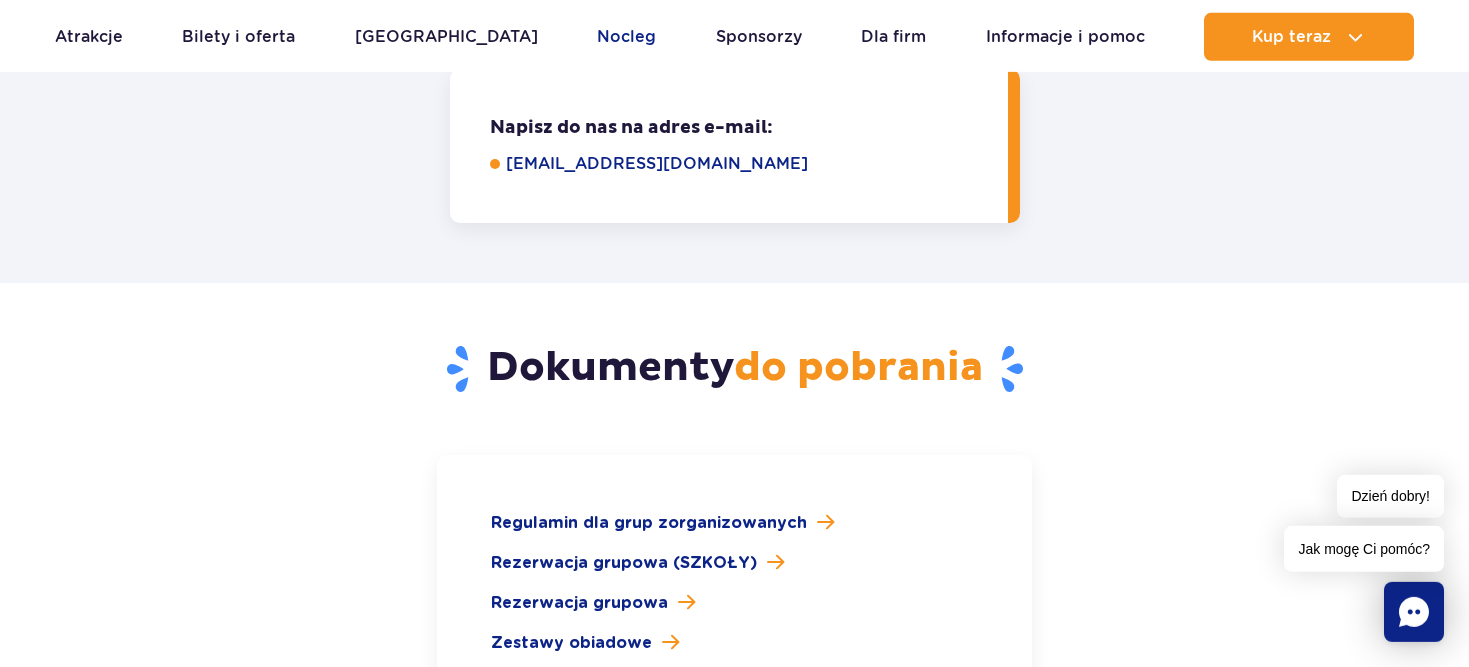 scroll, scrollTop: 2754, scrollLeft: 0, axis: vertical 